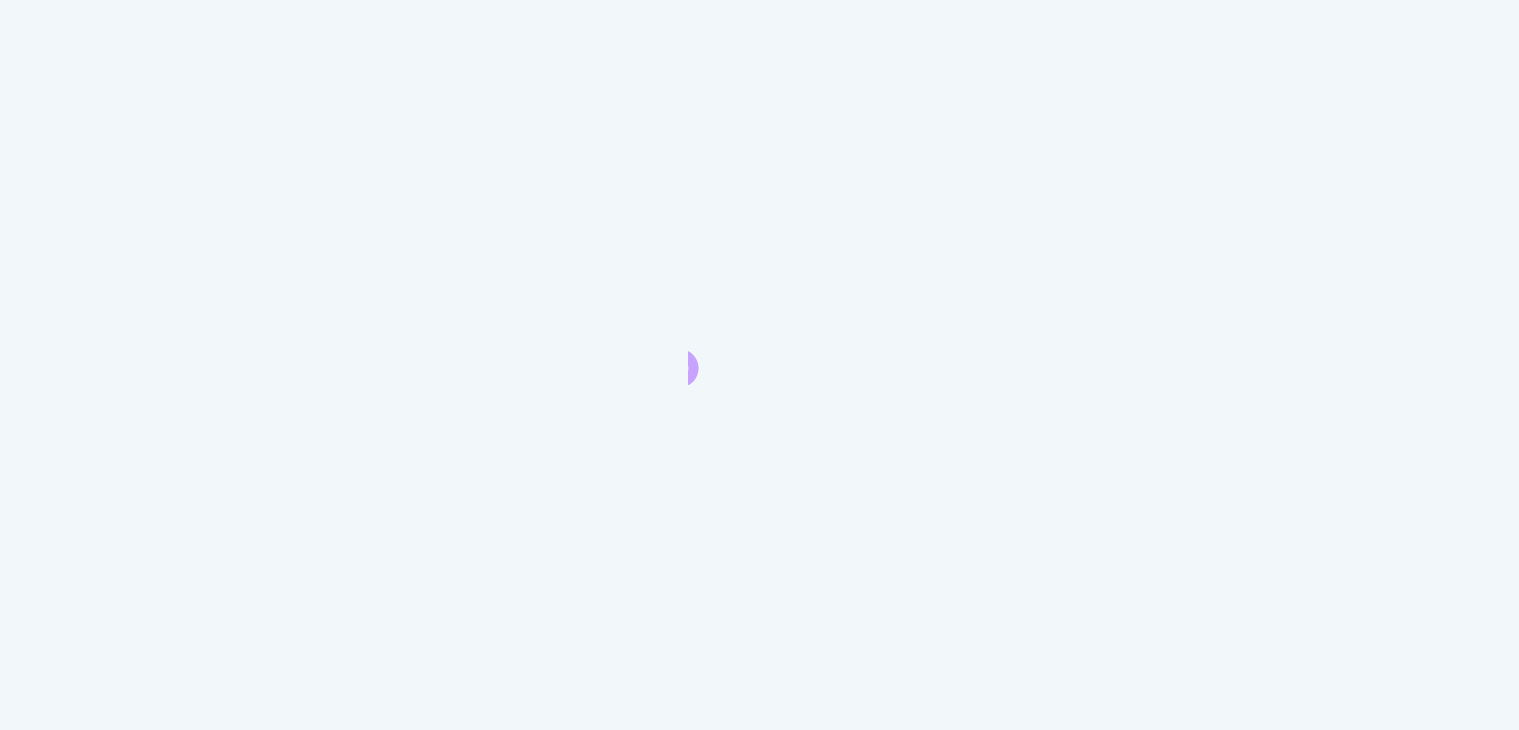 scroll, scrollTop: 0, scrollLeft: 0, axis: both 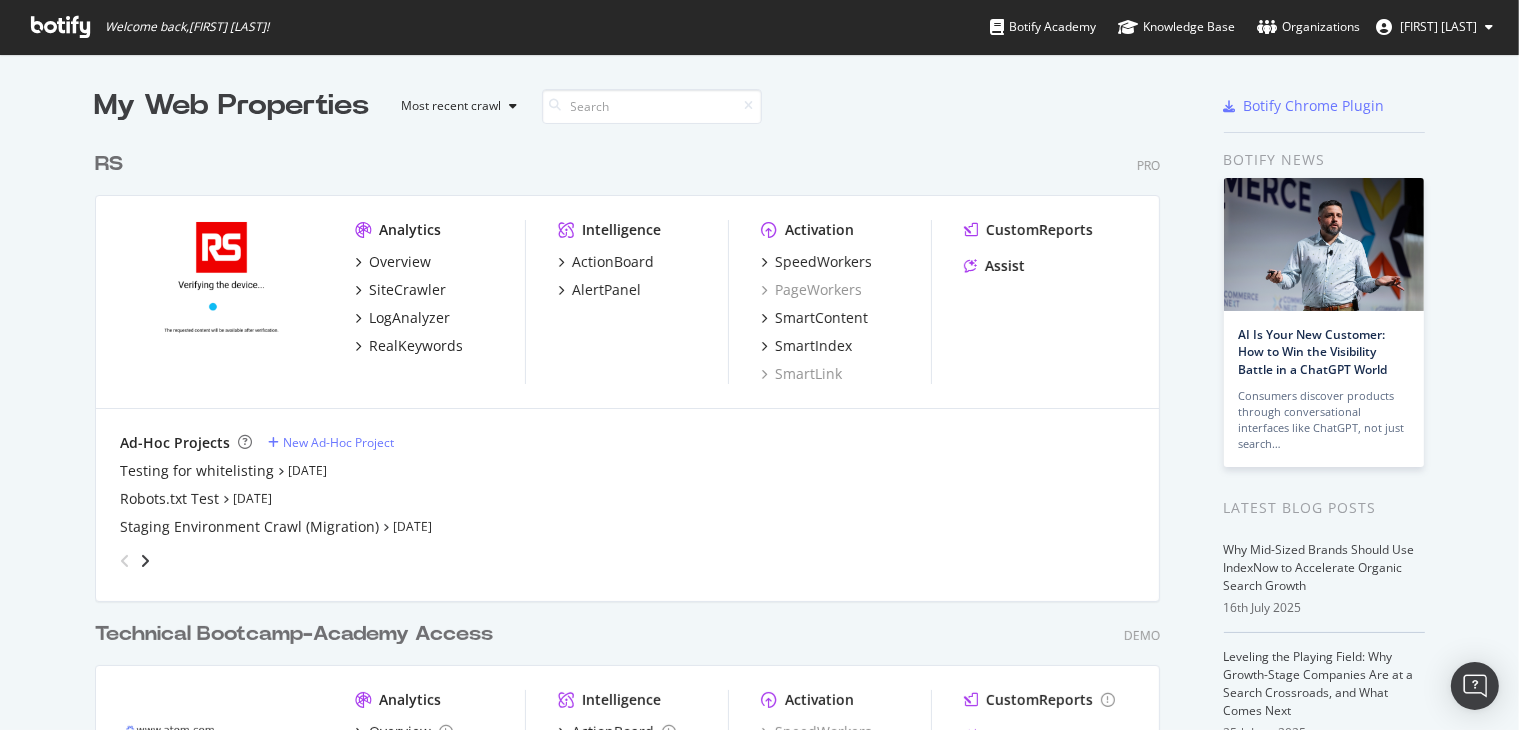 click on "RS Pro Analytics Overview SiteCrawler LogAnalyzer RealKeywords Intelligence ActionBoard AlertPanel Activation SpeedWorkers PageWorkers SmartContent SmartIndex SmartLink CustomReports Assist Ad-Hoc Projects New Ad-Hoc Project Testing for whitelisting Jun 12th 25 Robots.txt Test May 15th 25 Staging Environment Crawl (Migration) May 15th 25" at bounding box center (635, 361) 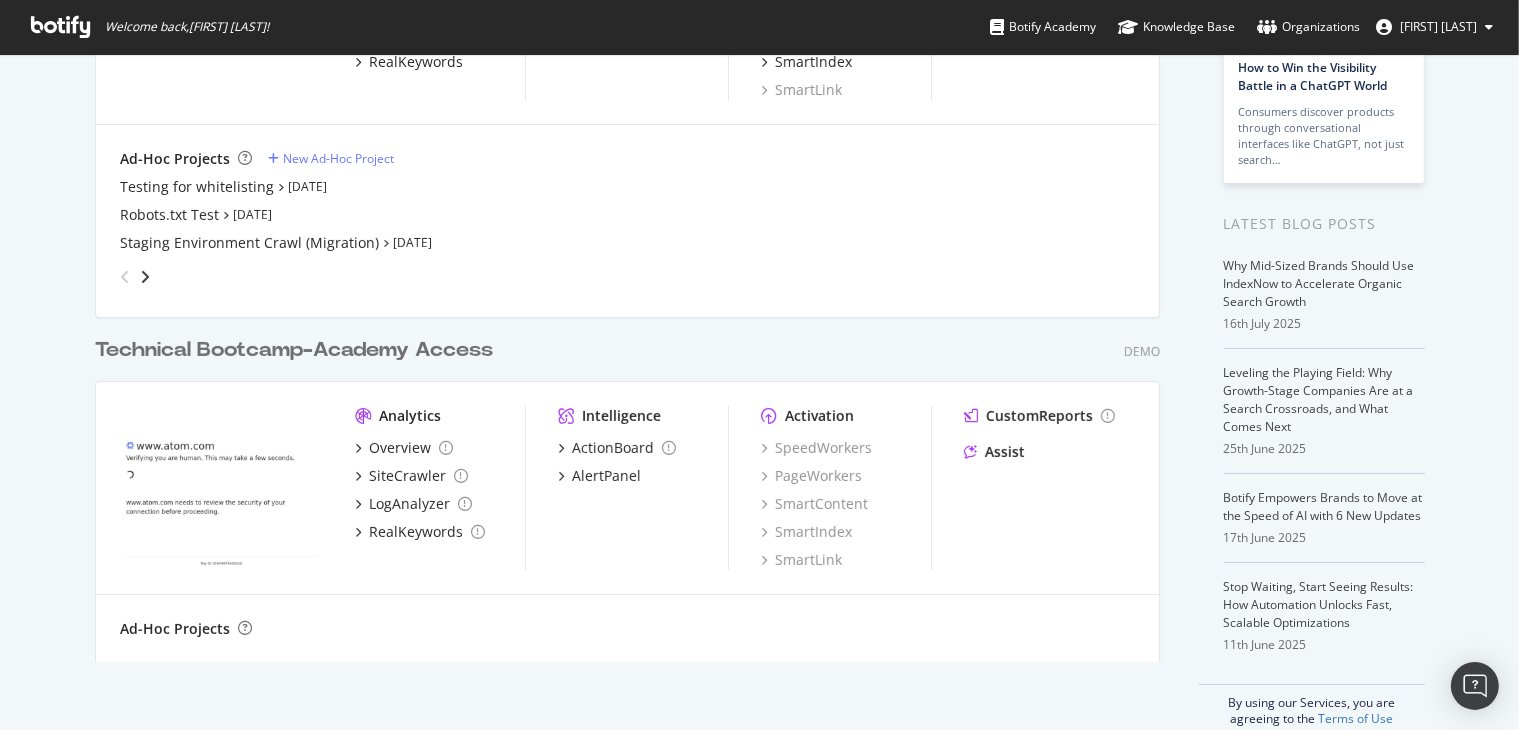 scroll, scrollTop: 311, scrollLeft: 0, axis: vertical 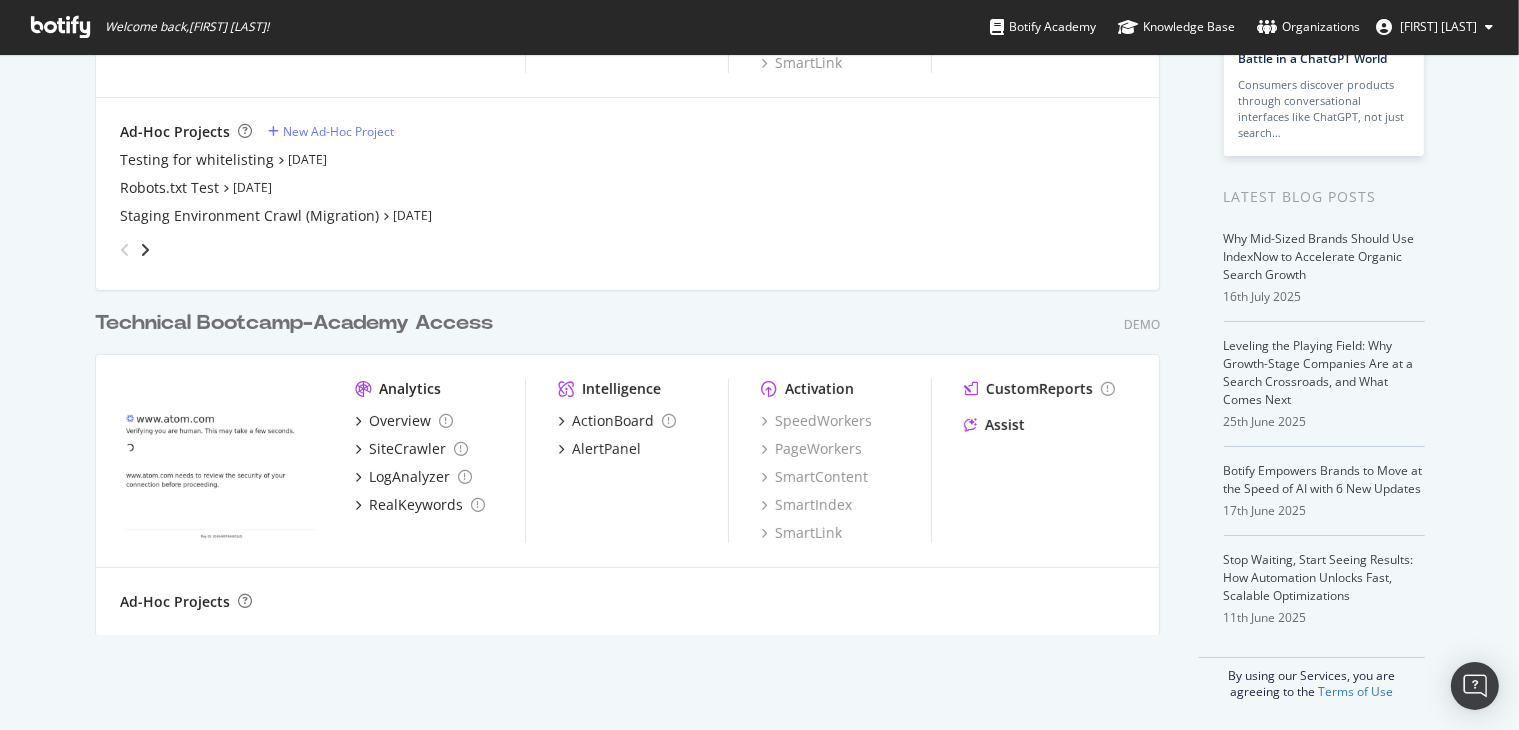 click on "My Web Properties Most recent crawl RS Pro Analytics Overview SiteCrawler LogAnalyzer RealKeywords Intelligence ActionBoard AlertPanel Activation SpeedWorkers PageWorkers SmartContent SmartIndex SmartLink CustomReports Assist Ad-Hoc Projects New Ad-Hoc Project Testing for whitelisting Jun 12th 25 Robots.txt Test May 15th 25 Staging Environment Crawl (Migration) May 15th 25 Technical Bootcamp-Academy Access Demo Analytics Overview SiteCrawler LogAnalyzer RealKeywords Intelligence ActionBoard AlertPanel Activation SpeedWorkers PageWorkers SmartContent SmartIndex SmartLink CustomReports Assist Ad-Hoc Projects Botify Chrome Plugin Botify news AI Is Your New Customer: How to Win the Visibility Battle in a ChatGPT World Consumers discover products through conversational interfaces like ChatGPT, not just search… Latest Blog Posts Why Mid-Sized Brands Should Use IndexNow to Accelerate Organic Search Growth 16th July 2025 25th June 2025 Botify Empowers Brands to Move at the Speed of AI with 6 New Updates" at bounding box center (759, 237) 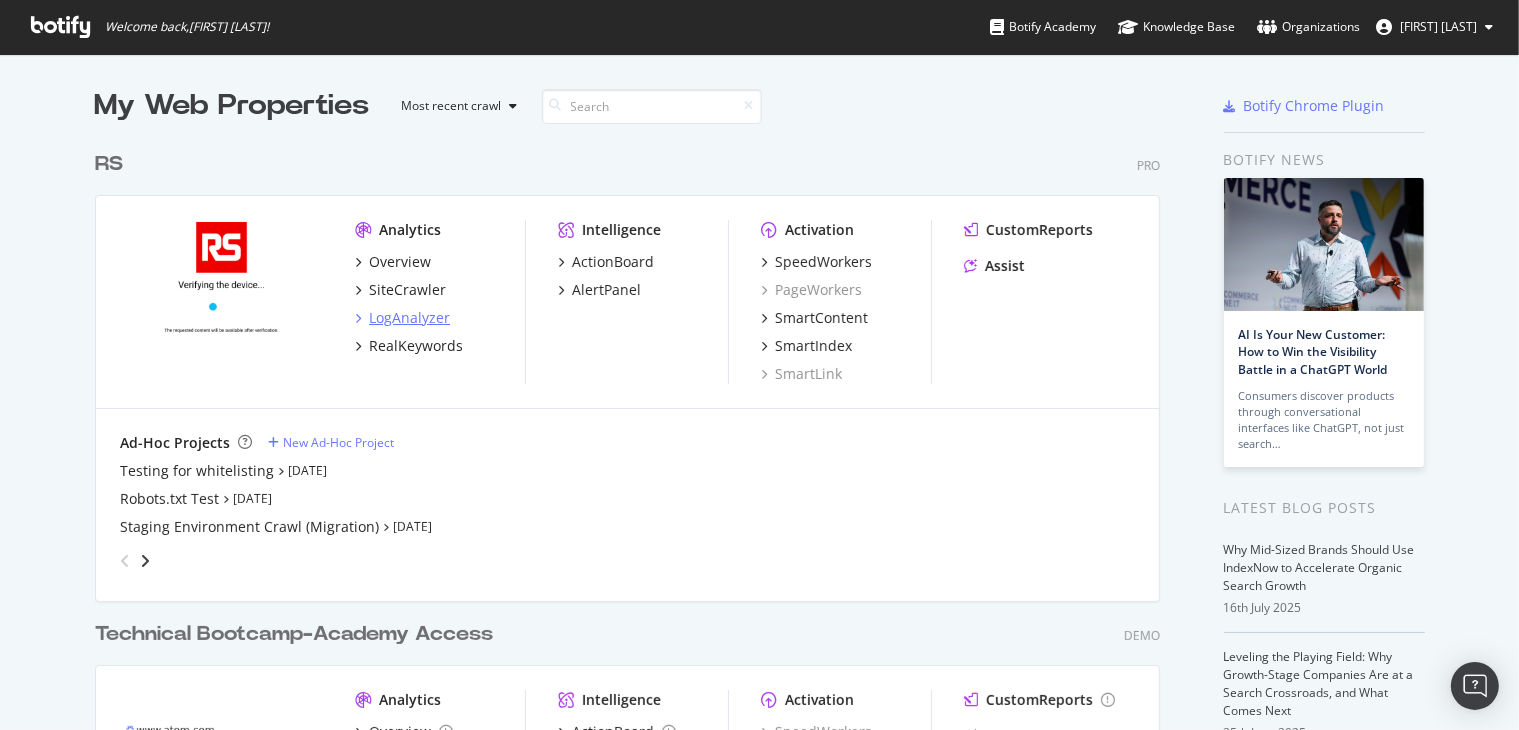 click on "LogAnalyzer" at bounding box center (409, 318) 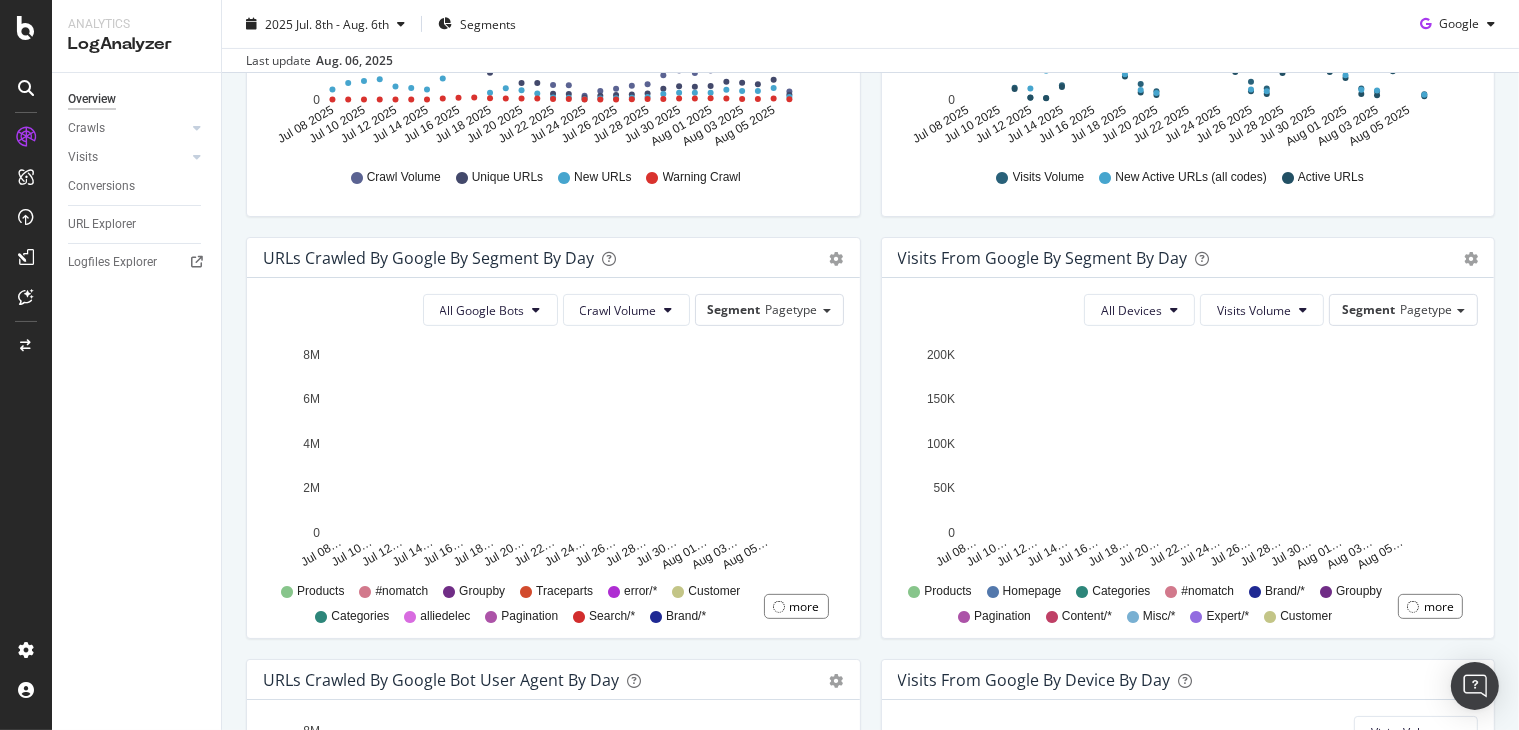 scroll, scrollTop: 16, scrollLeft: 0, axis: vertical 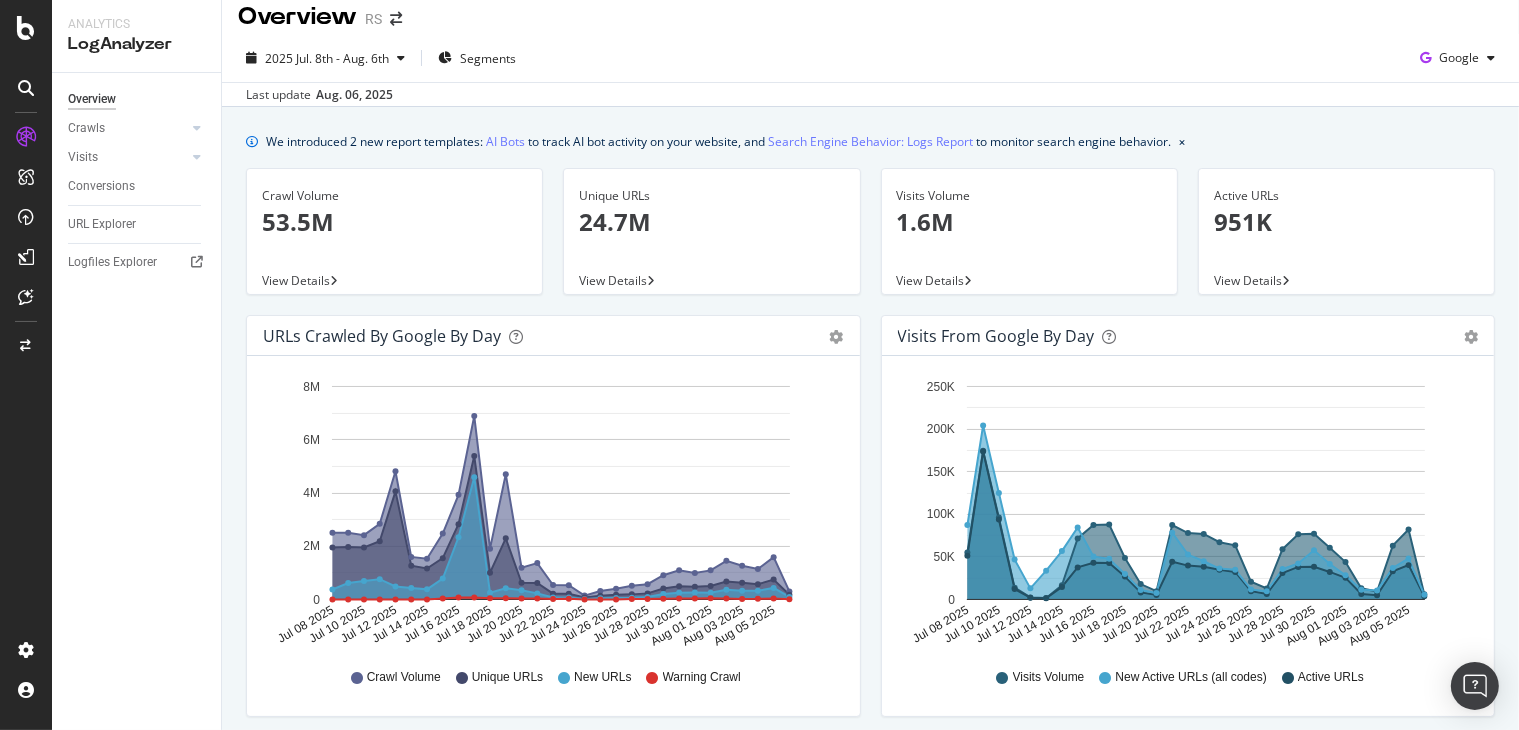 click on "Overview RS" at bounding box center (870, 9) 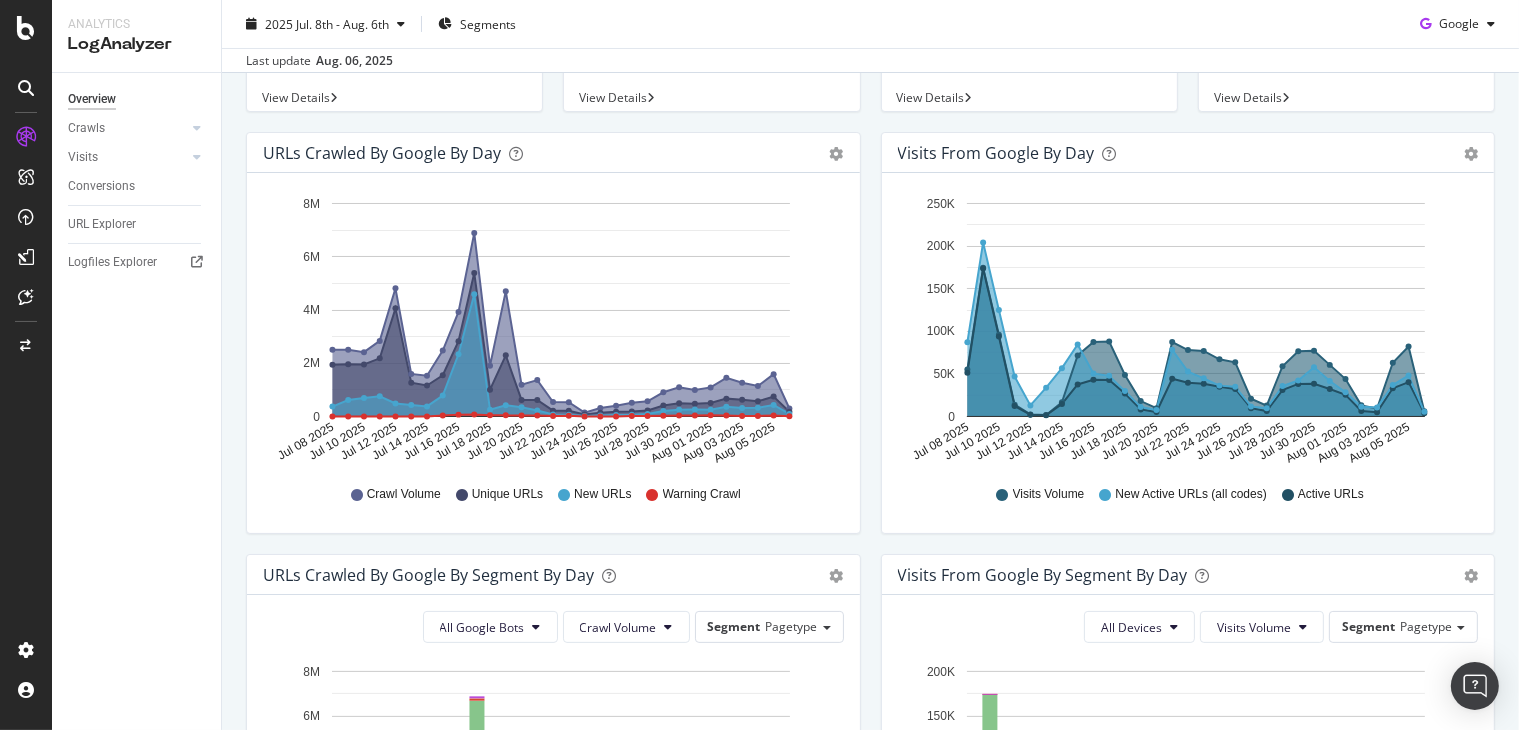 scroll, scrollTop: 0, scrollLeft: 0, axis: both 